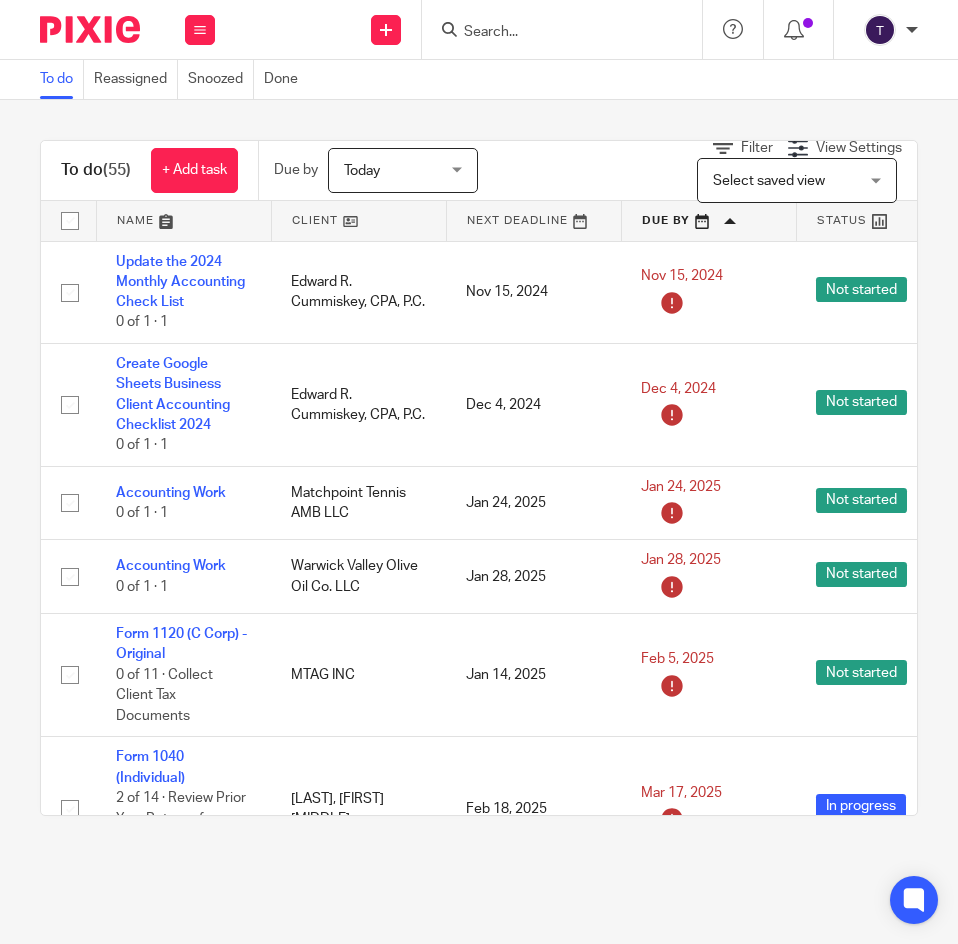 scroll, scrollTop: 0, scrollLeft: 0, axis: both 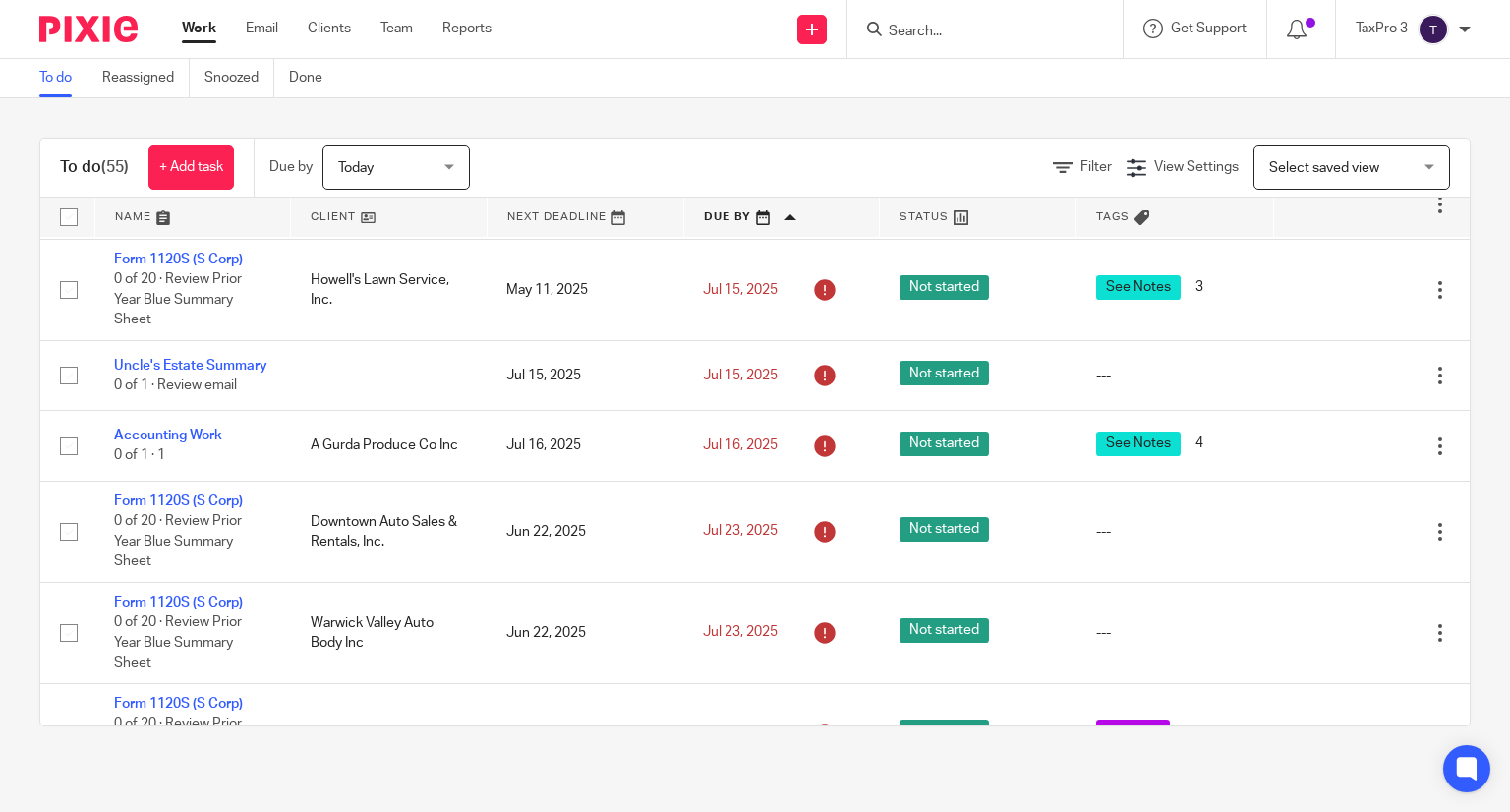 click on "Today" at bounding box center (390, 167) 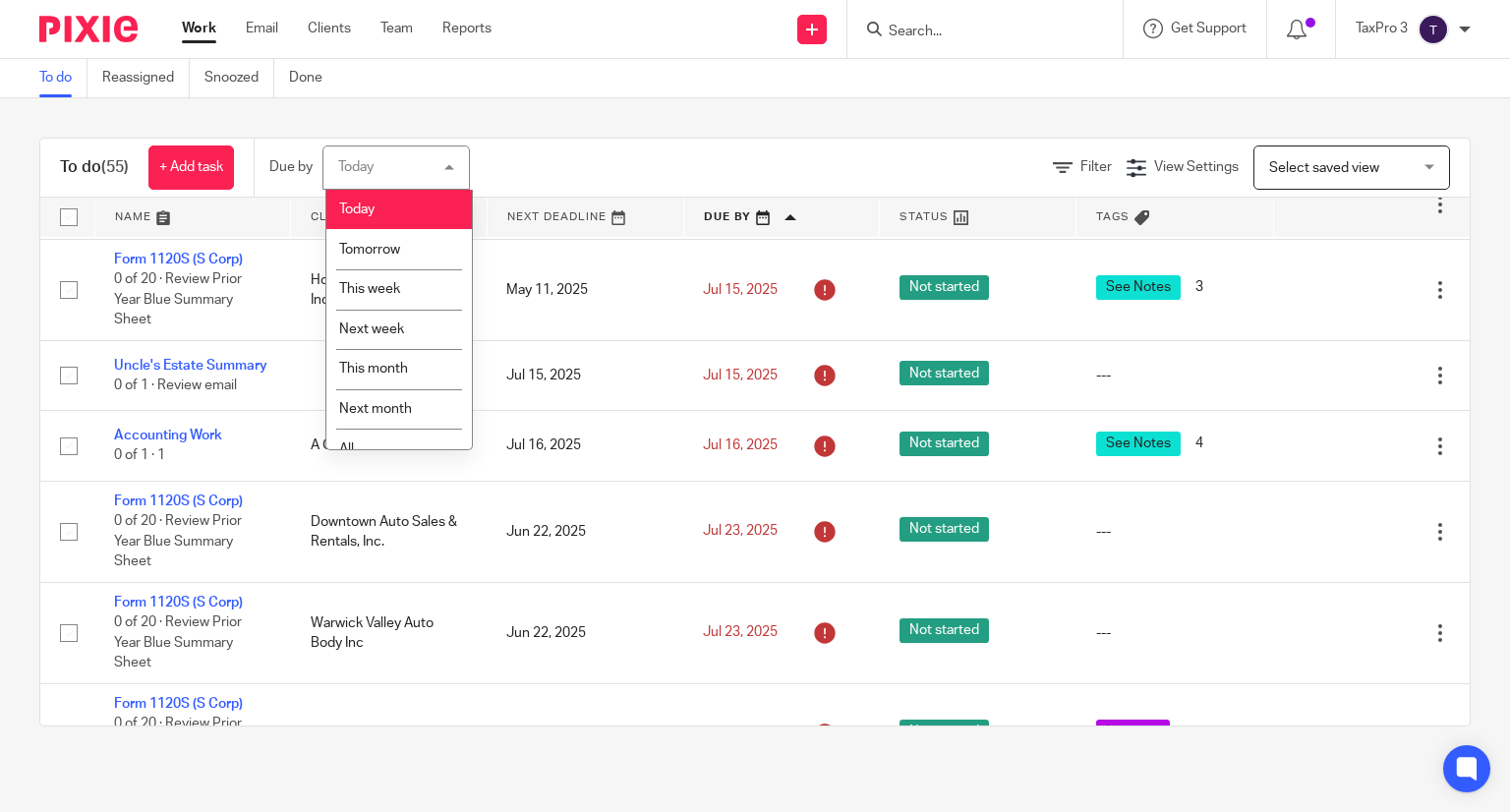 click on "Today
Today" at bounding box center [396, 167] 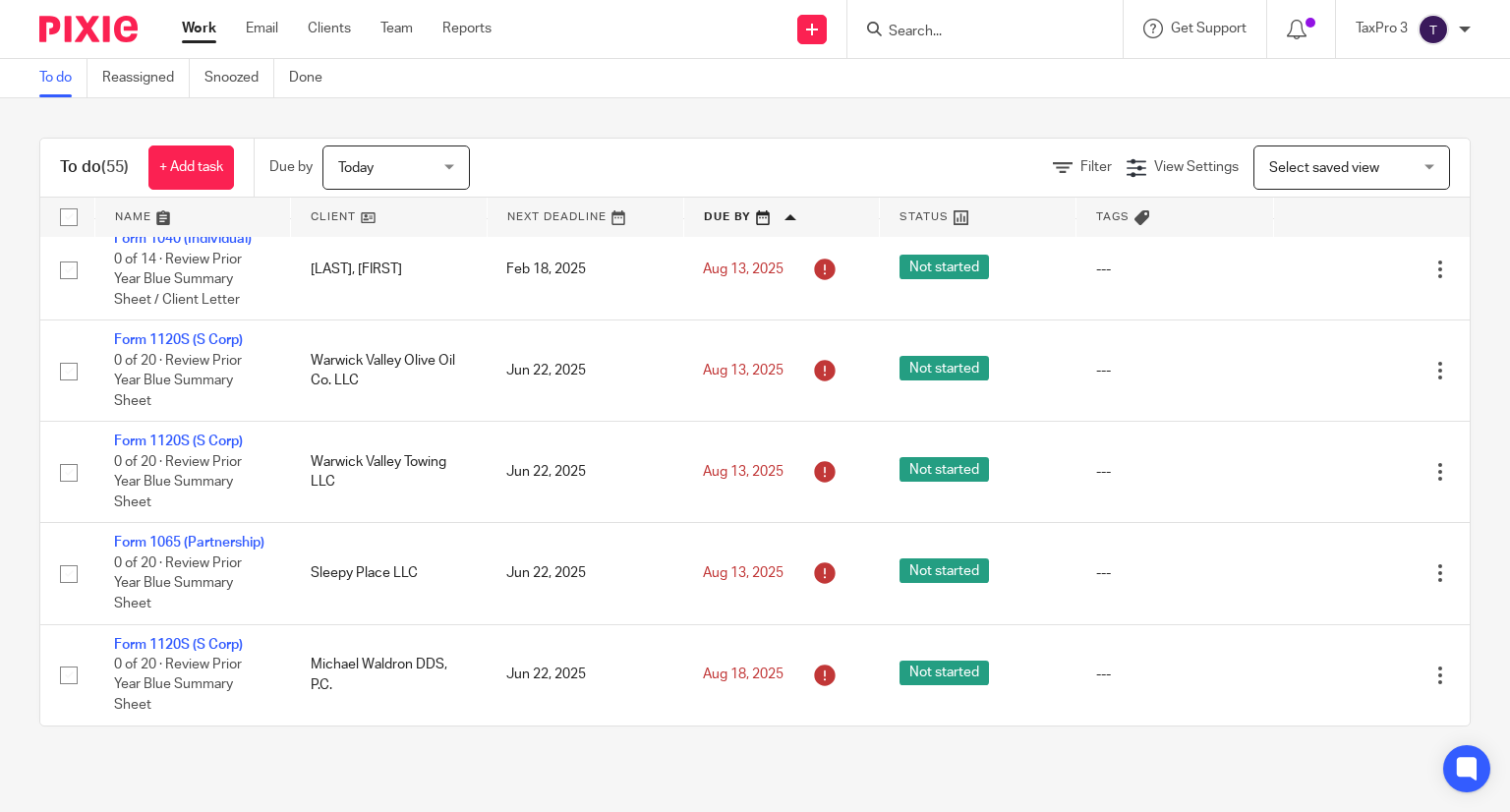scroll, scrollTop: 4160, scrollLeft: 0, axis: vertical 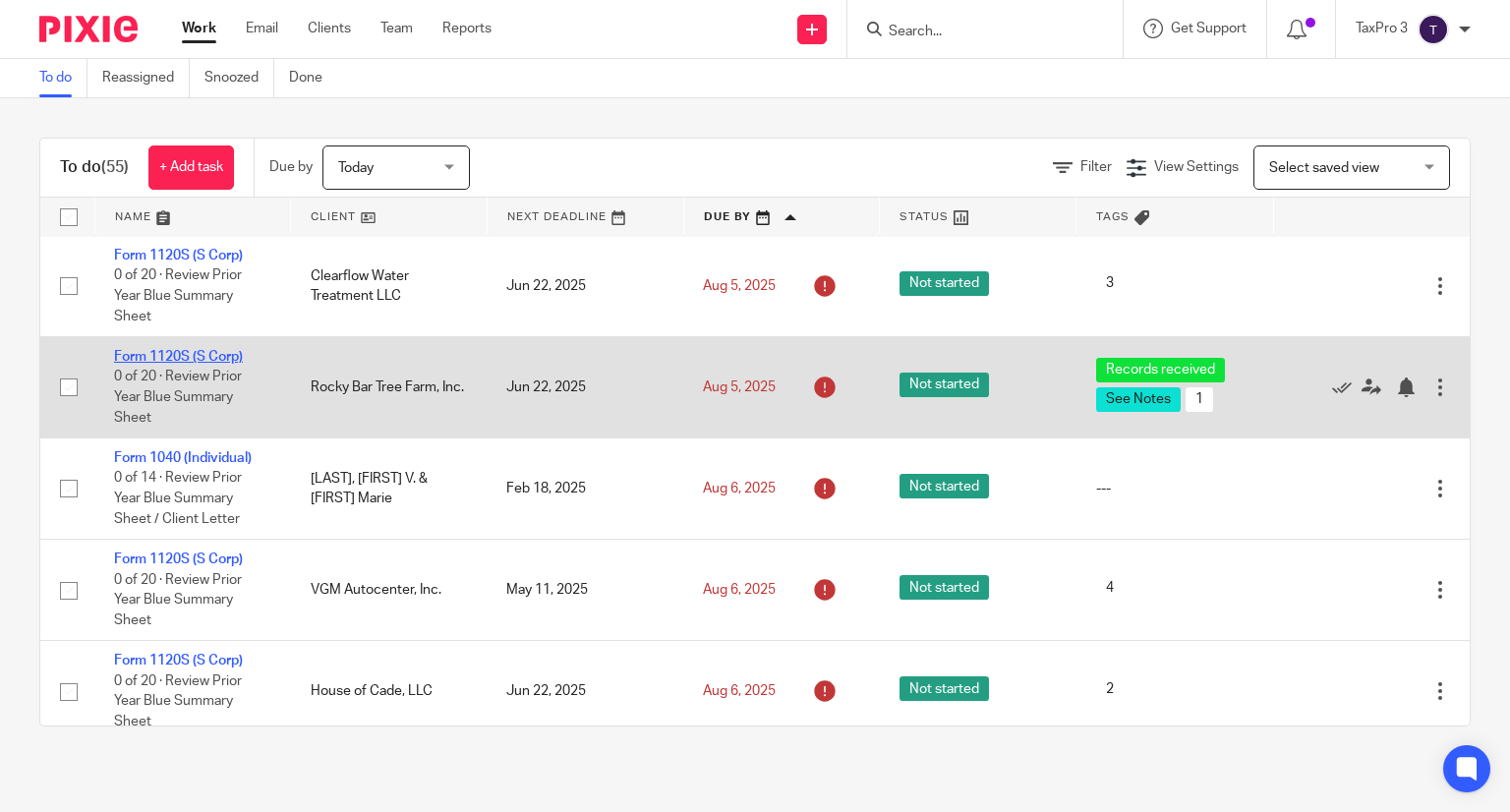 click on "Form 1120S (S Corp)" at bounding box center [178, 357] 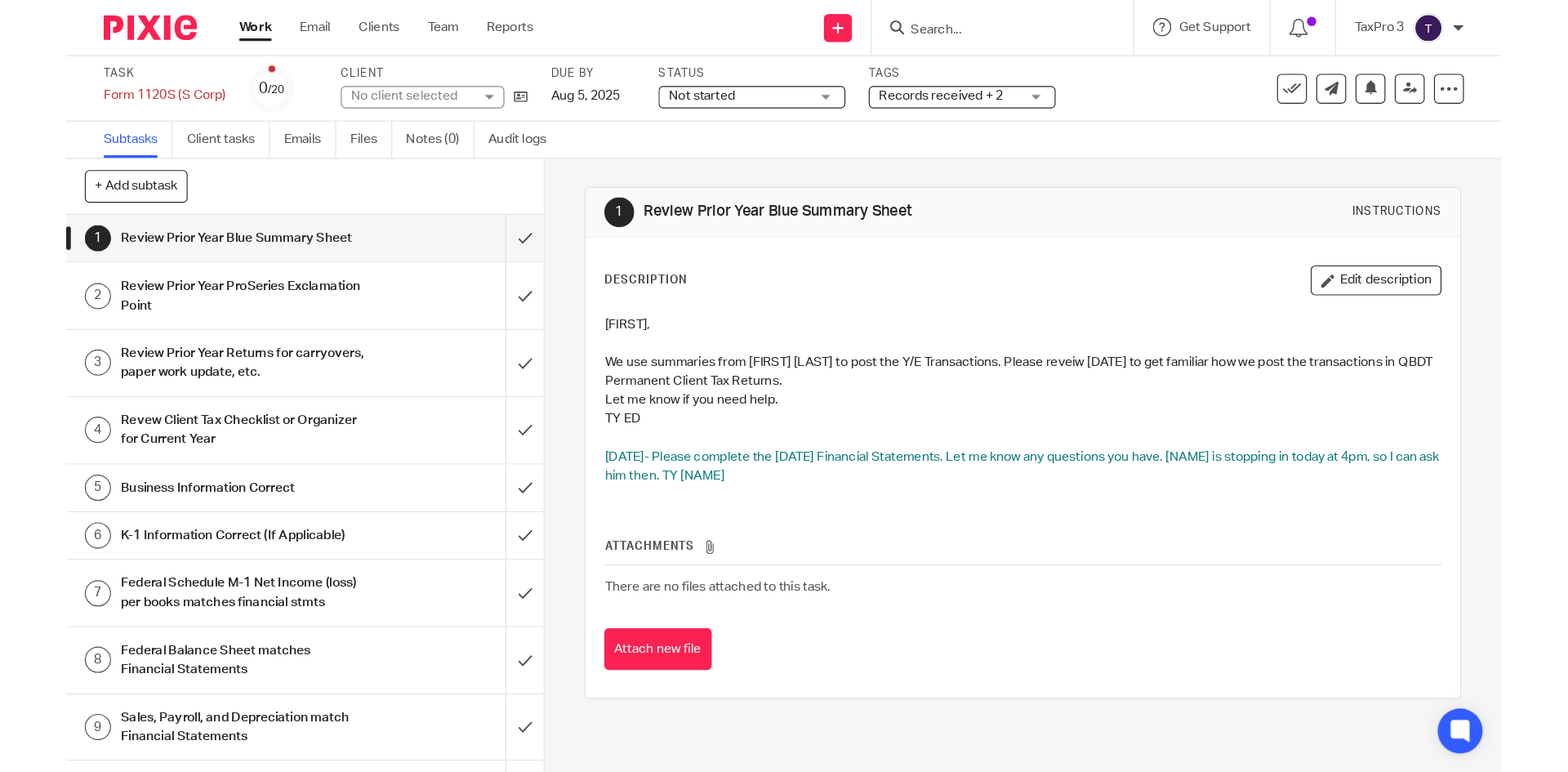 scroll, scrollTop: 0, scrollLeft: 0, axis: both 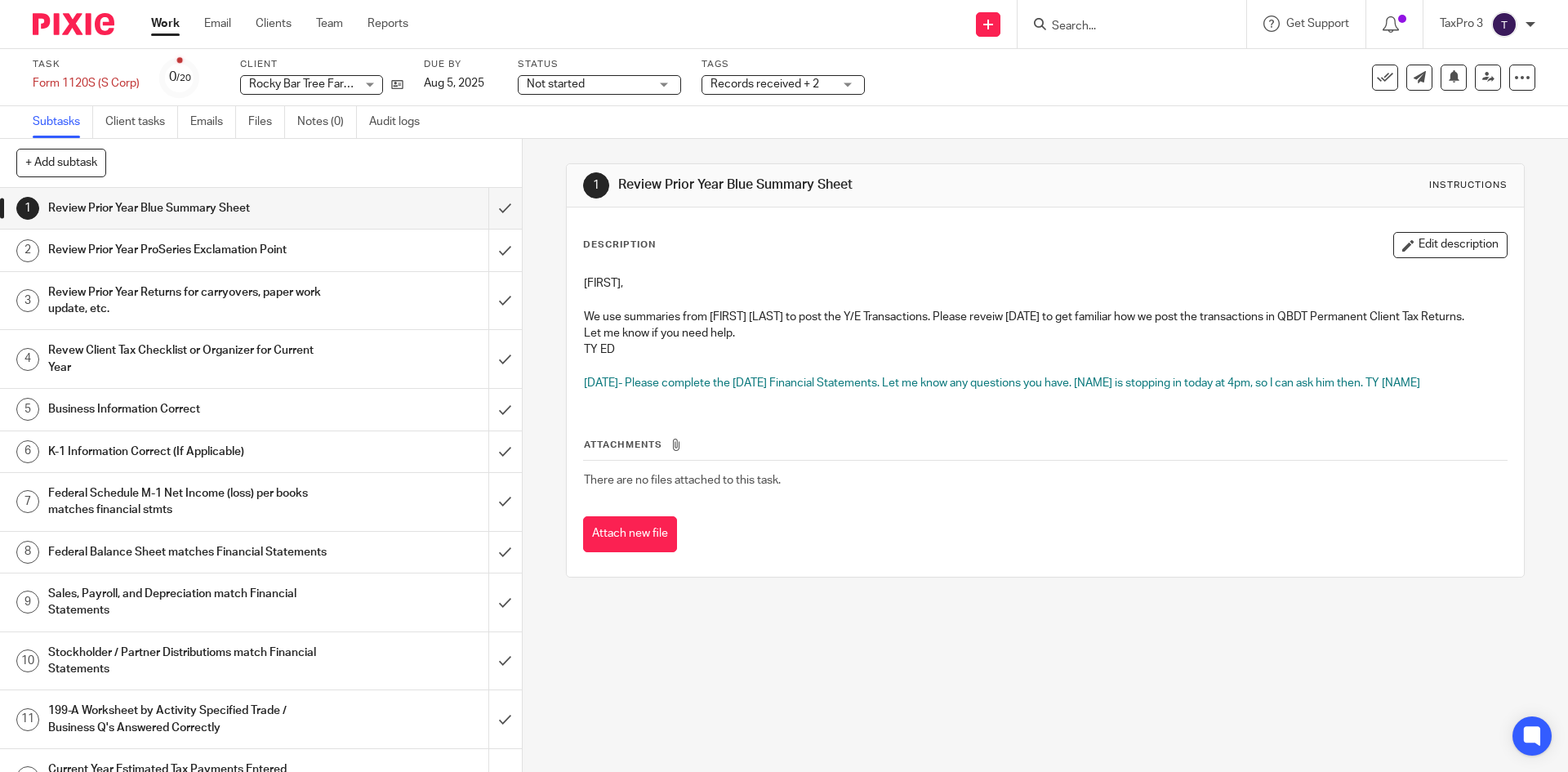 click on "Records received + 2" at bounding box center [764, 84] 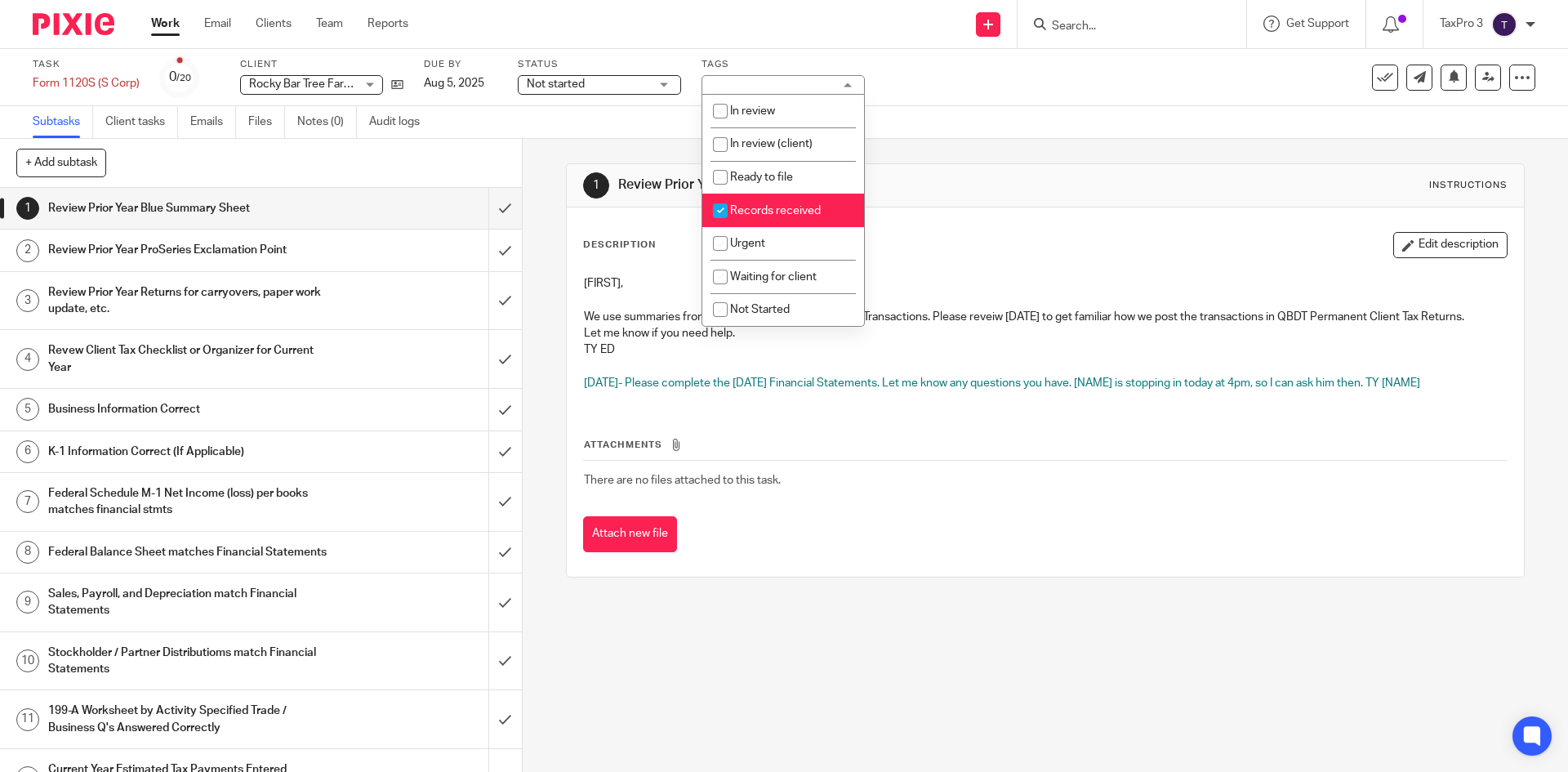 click on "Records received + 2" at bounding box center [783, 85] 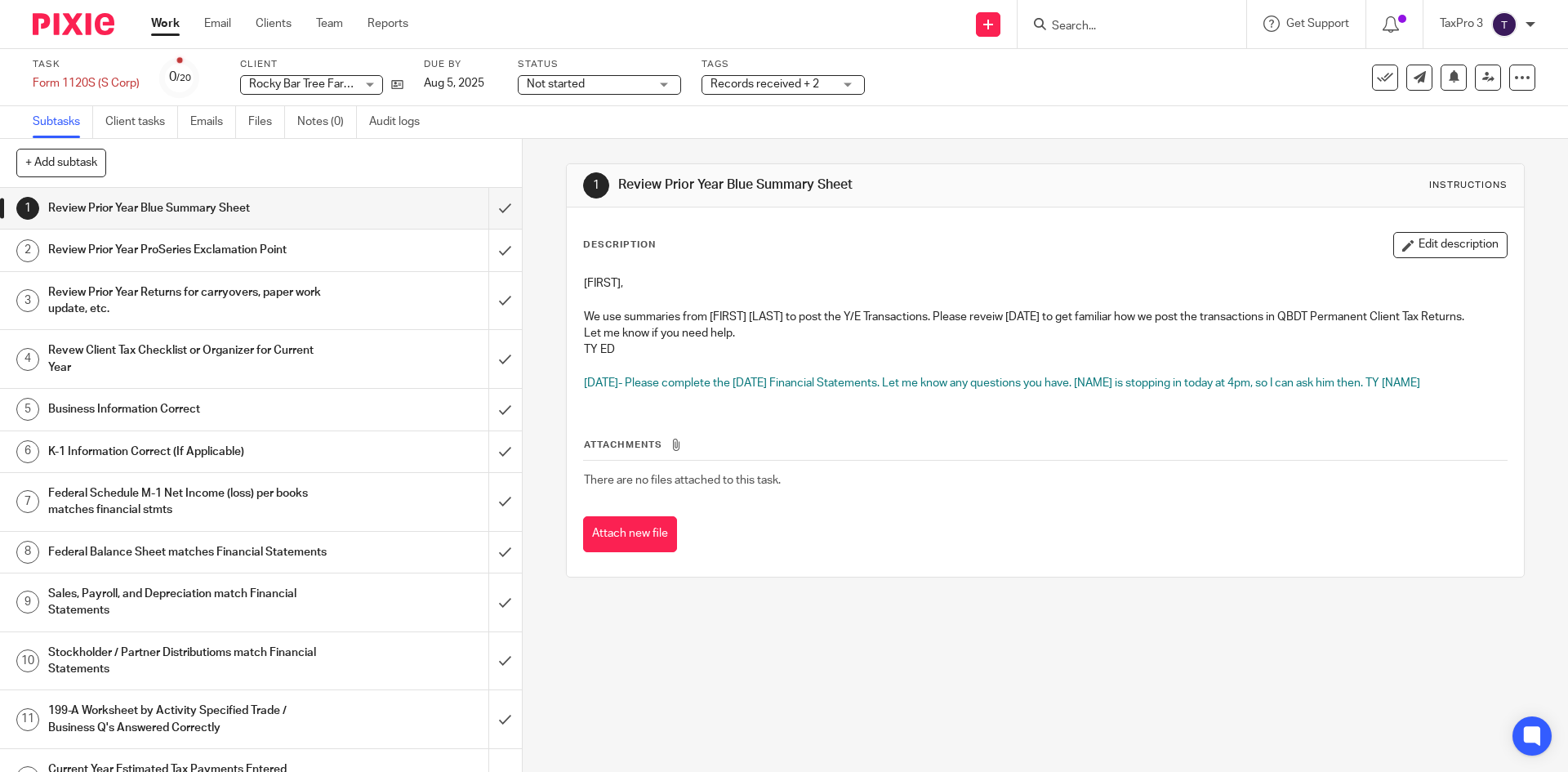 drag, startPoint x: 1456, startPoint y: 249, endPoint x: 1305, endPoint y: 219, distance: 153.95129 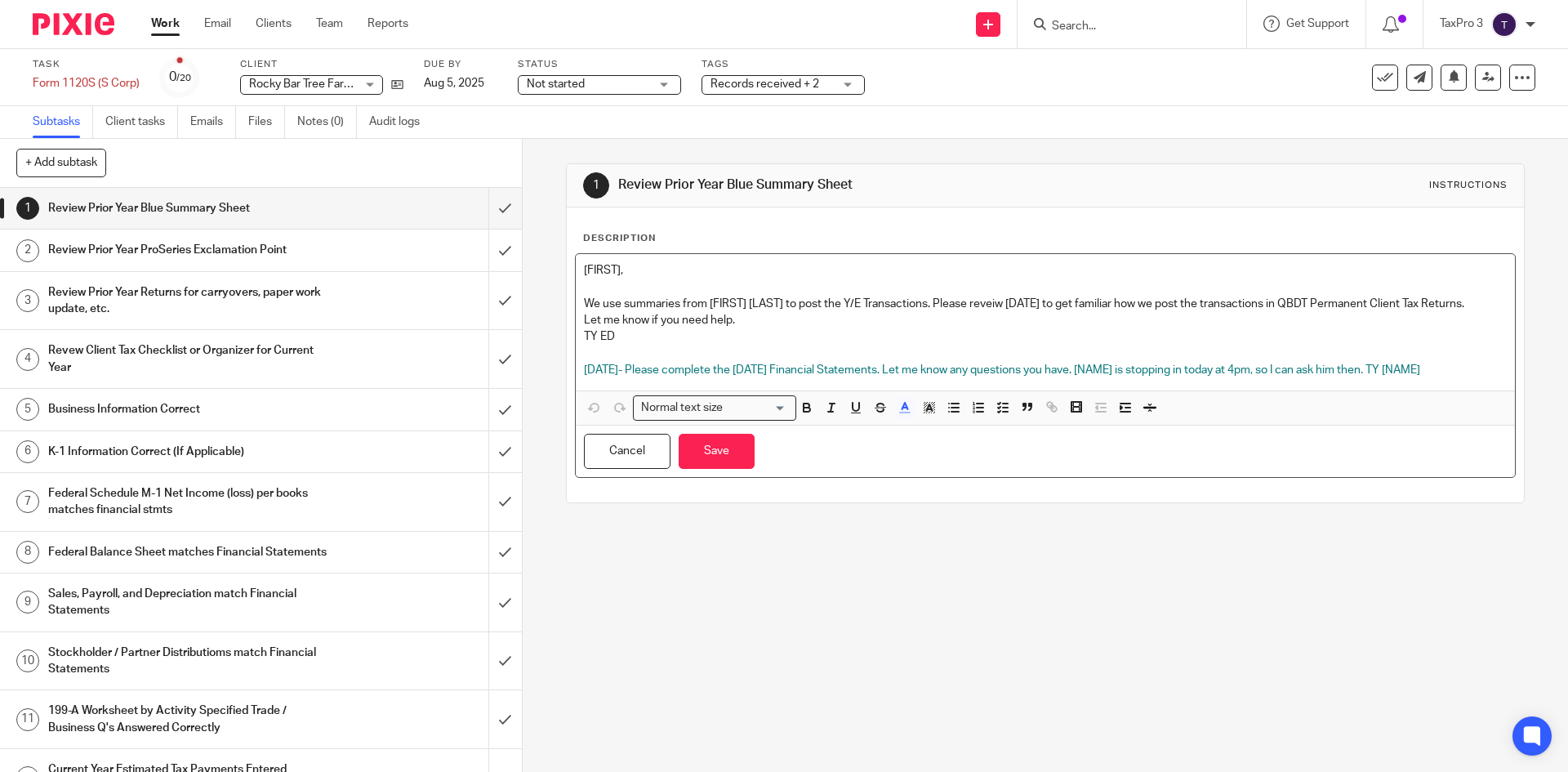 click on "8/5/25 - Please complete the 12/31/24 Financial Statements. Let me know any questions you have. Ed is stopping in today at 4pm, so I can ask him then. TY Ed" at bounding box center [1045, 370] 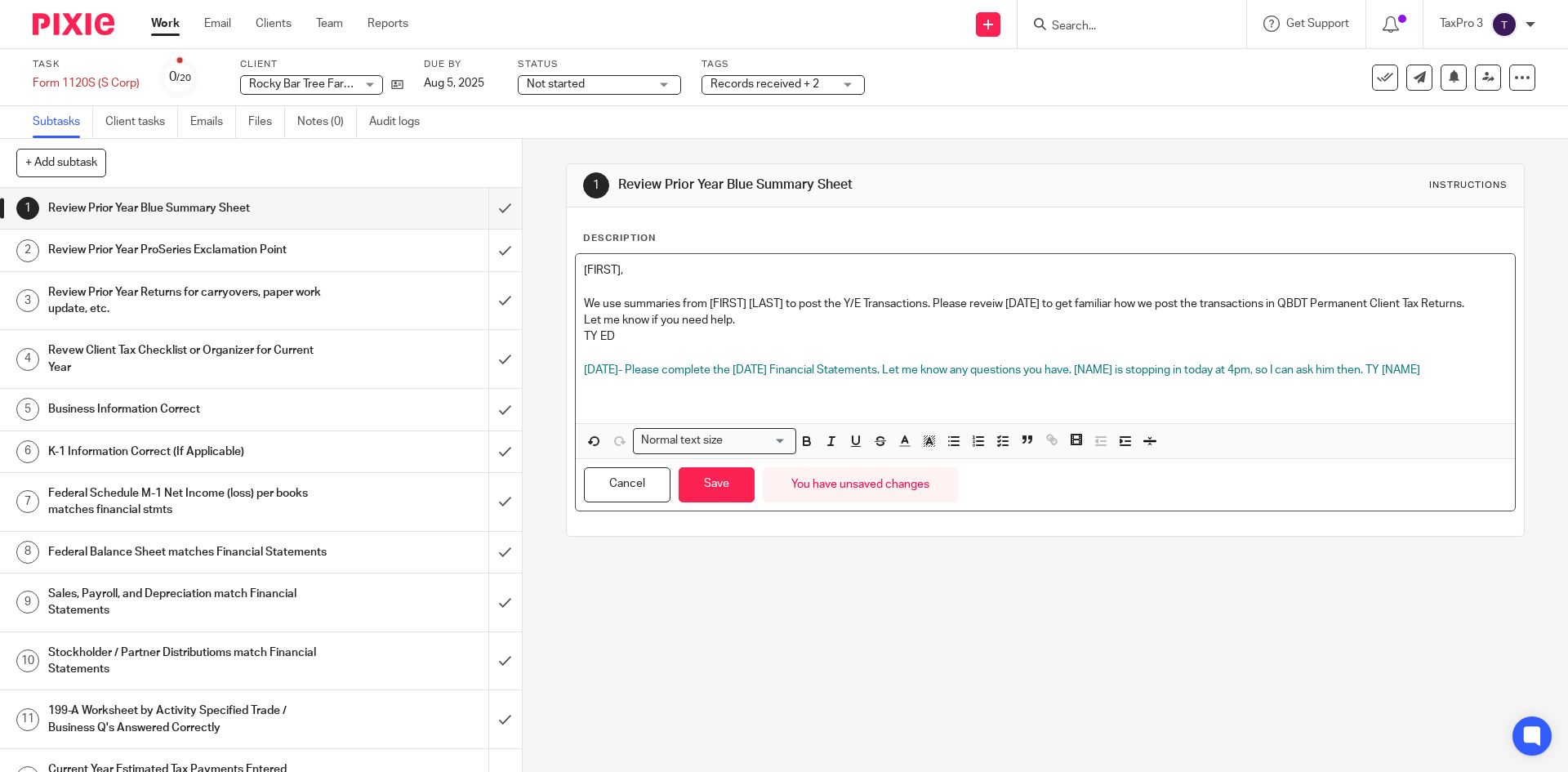 type 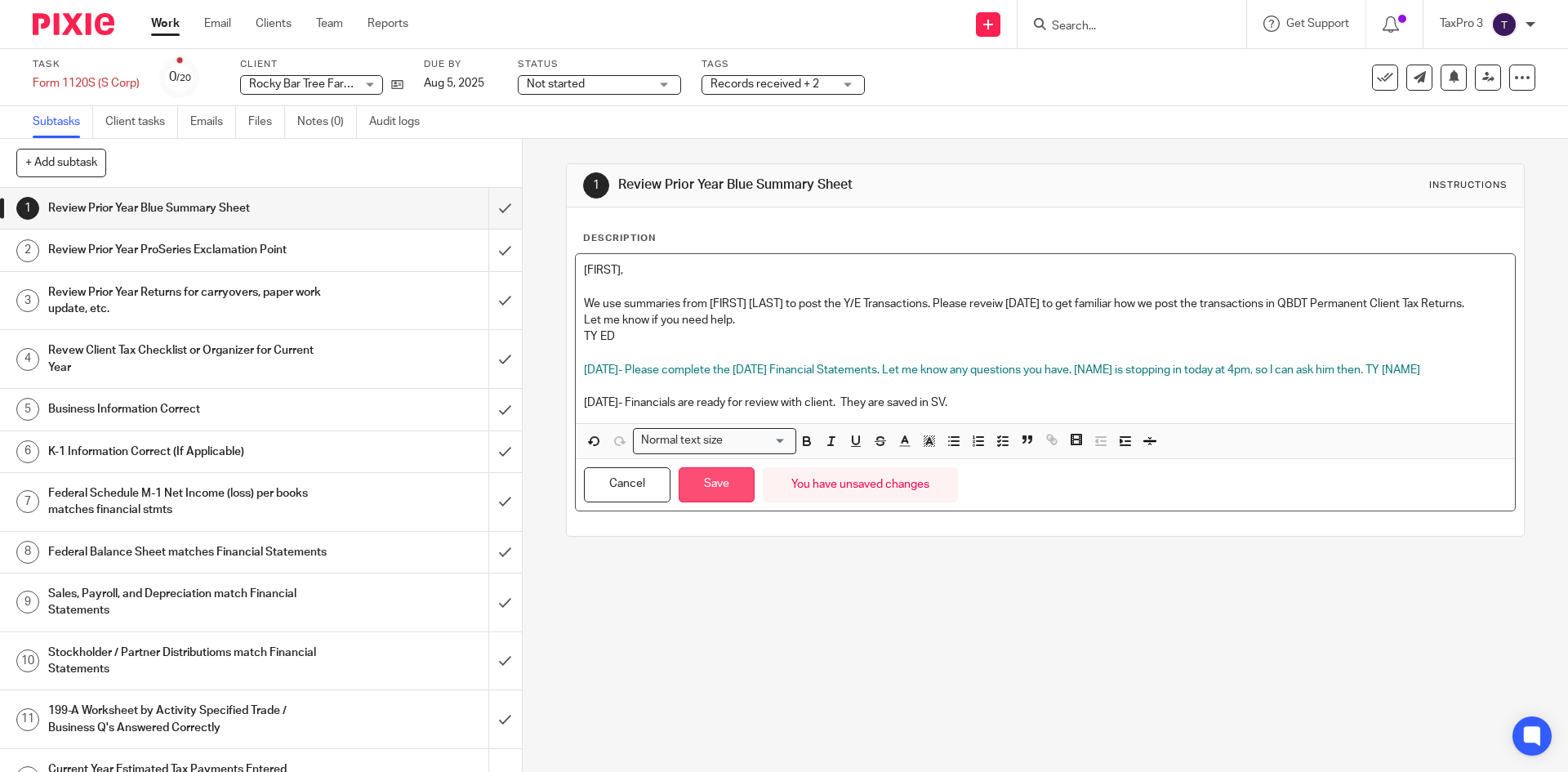 click on "Save" at bounding box center (716, 484) 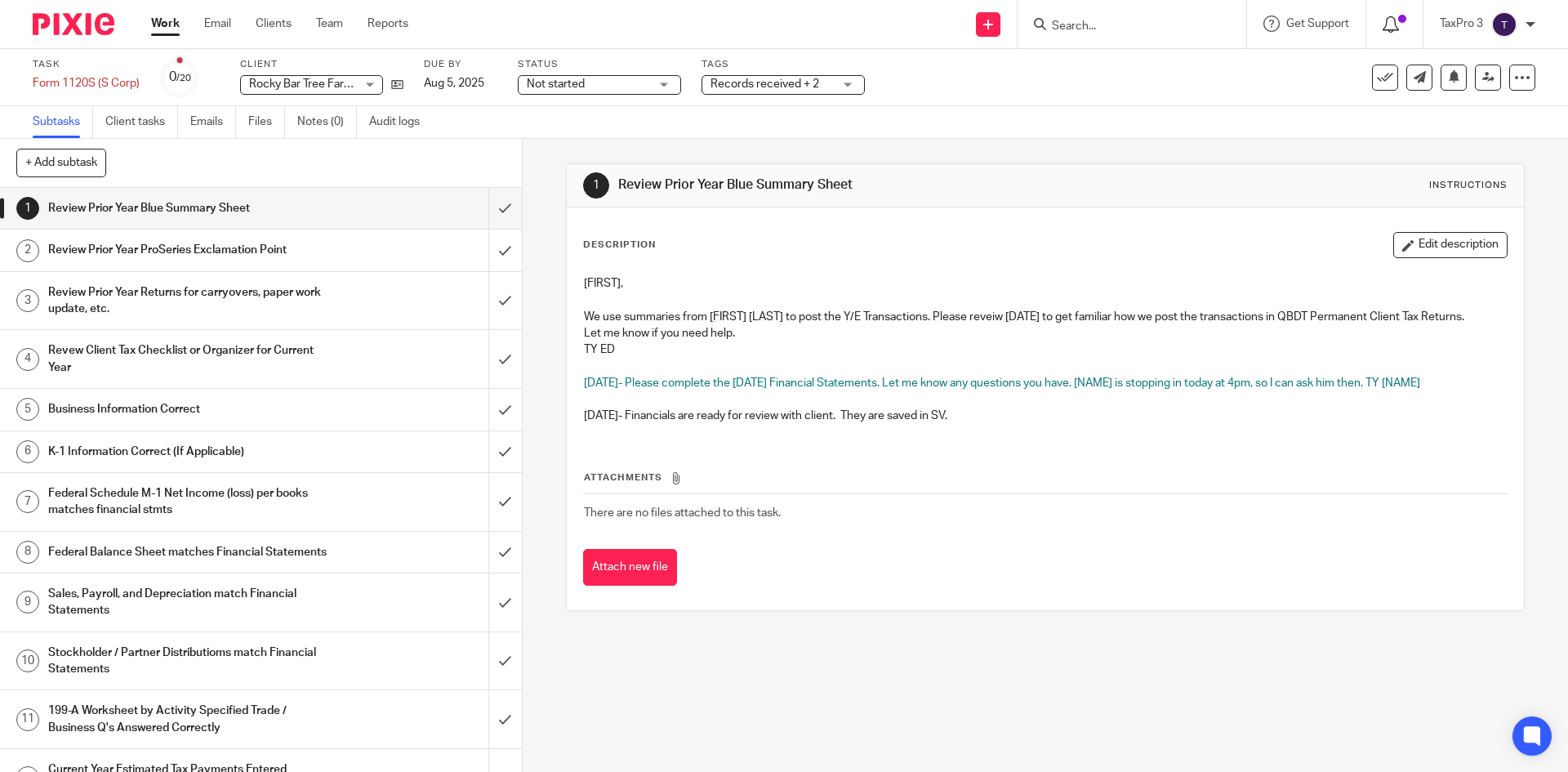 click at bounding box center (1391, 25) 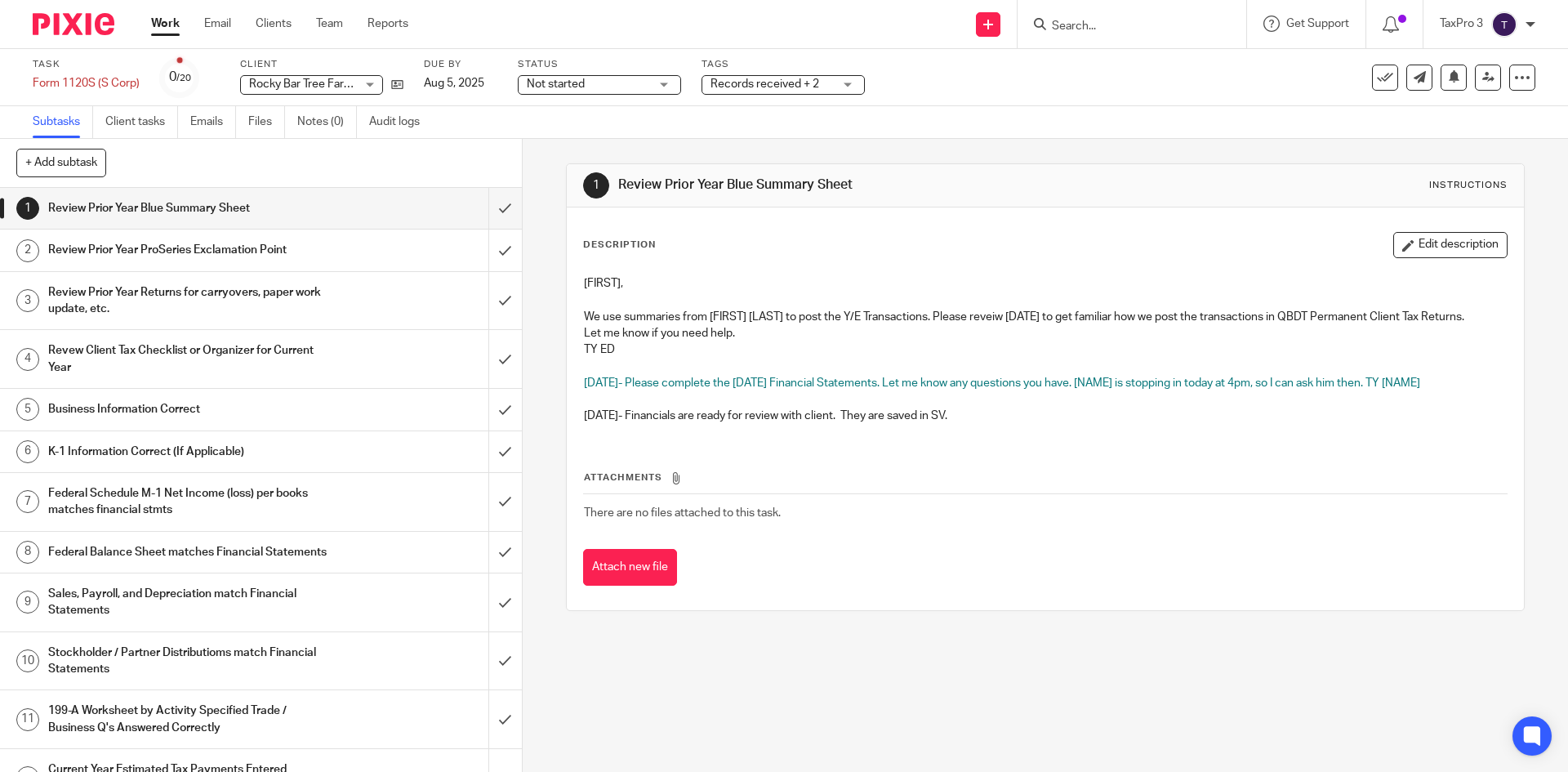 click at bounding box center (74, 24) 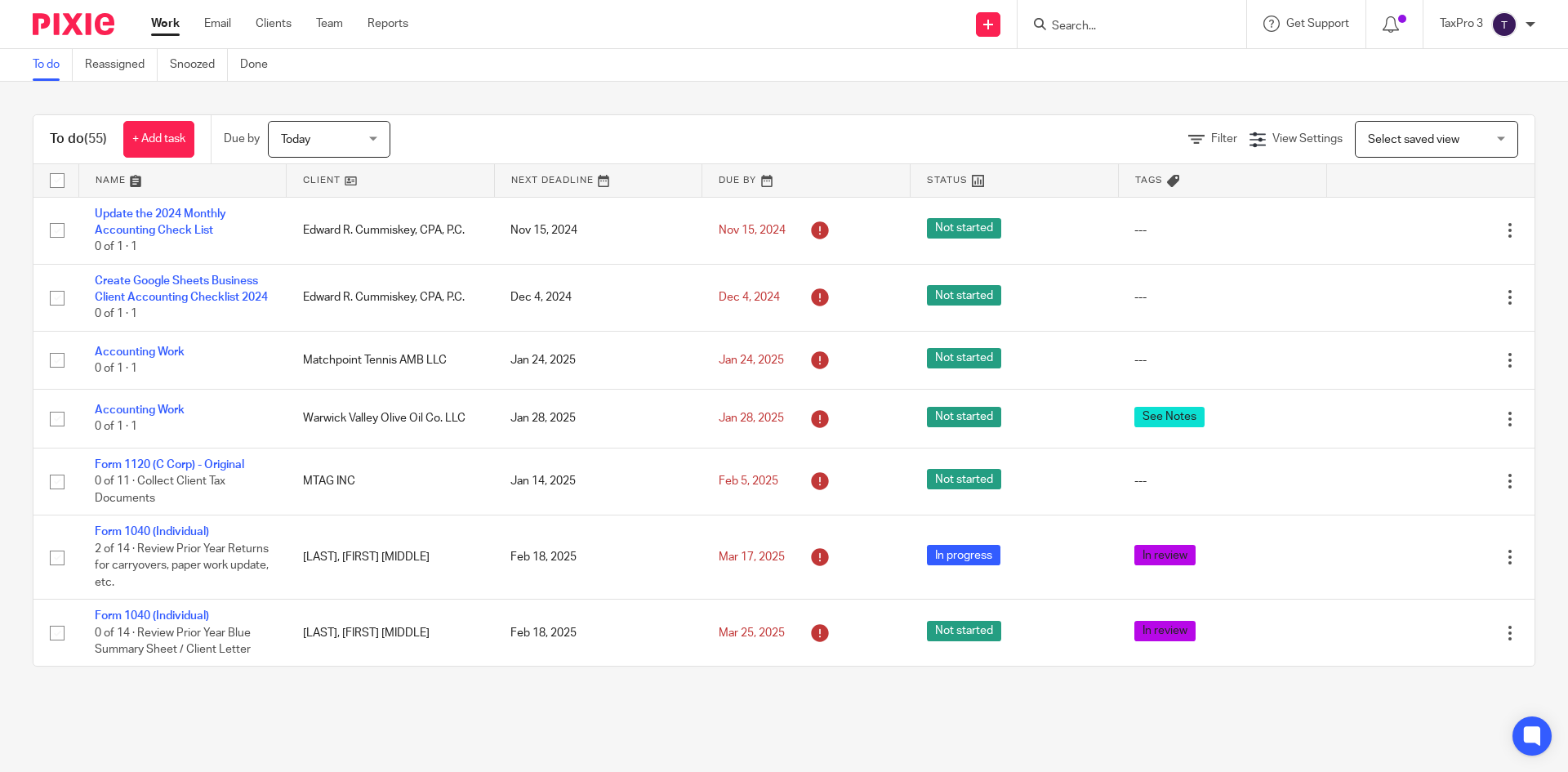 scroll, scrollTop: 0, scrollLeft: 0, axis: both 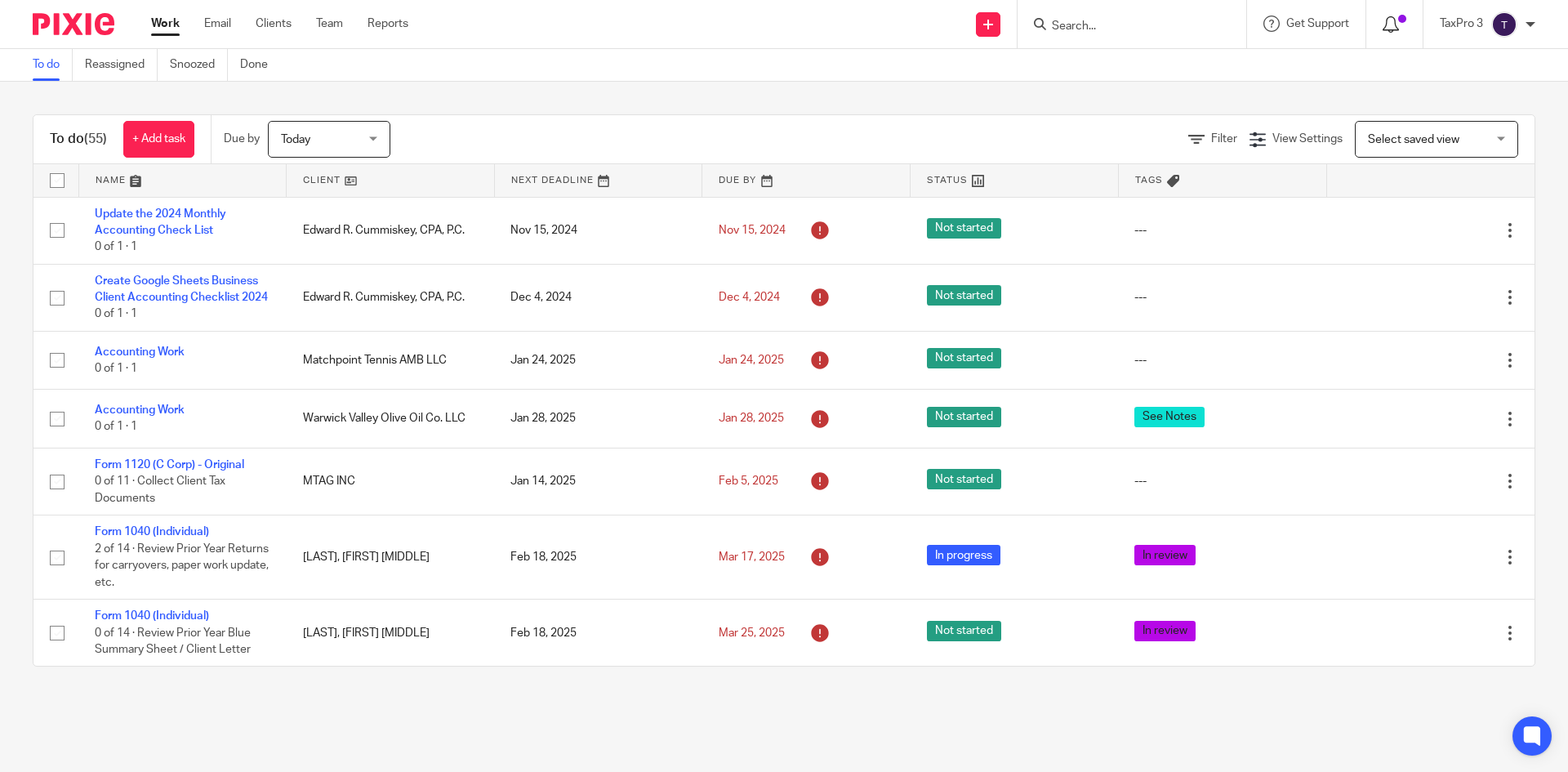 click at bounding box center [1391, 25] 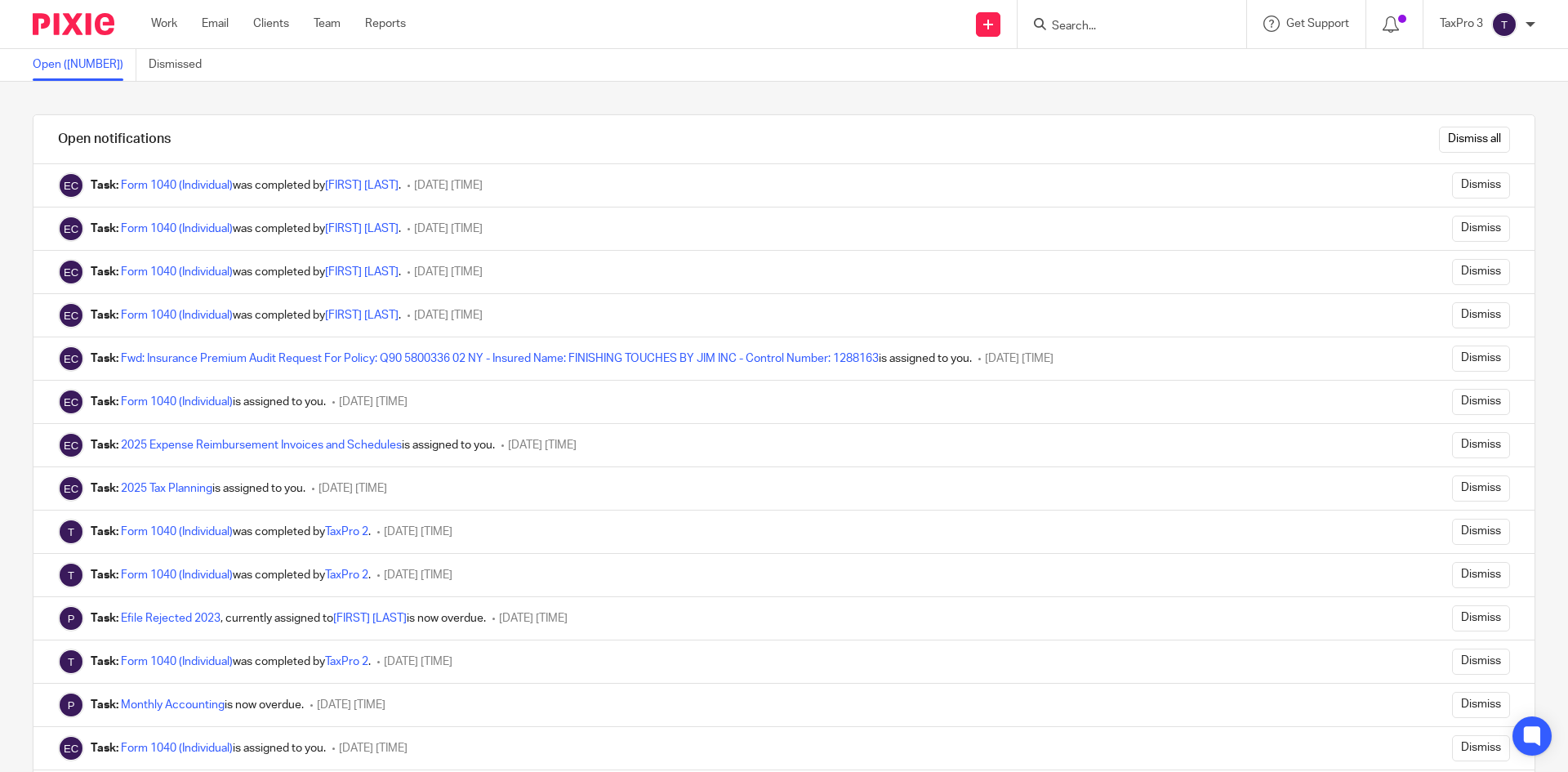 scroll, scrollTop: 0, scrollLeft: 0, axis: both 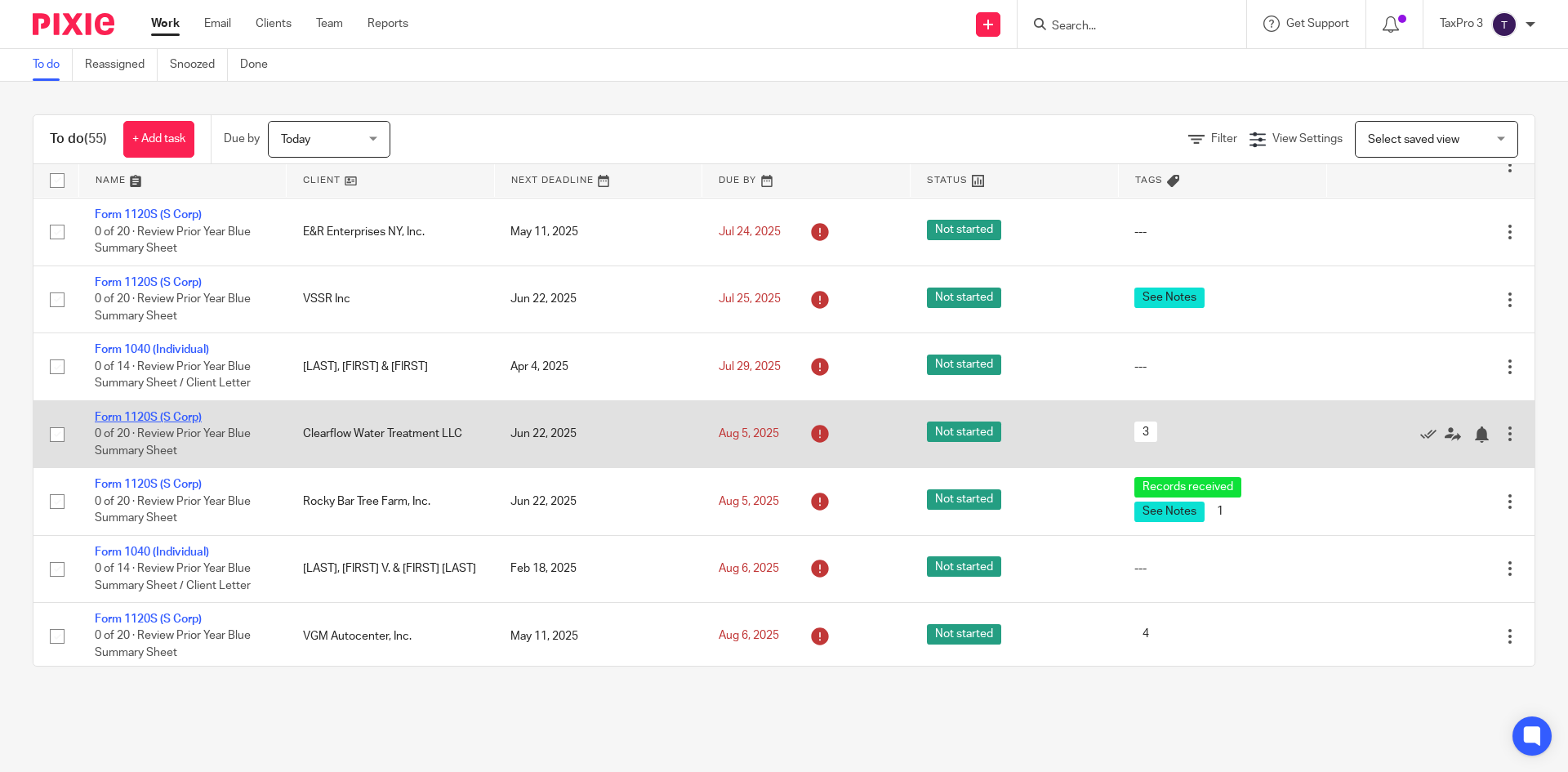 click on "Form 1120S (S Corp)" at bounding box center [148, 417] 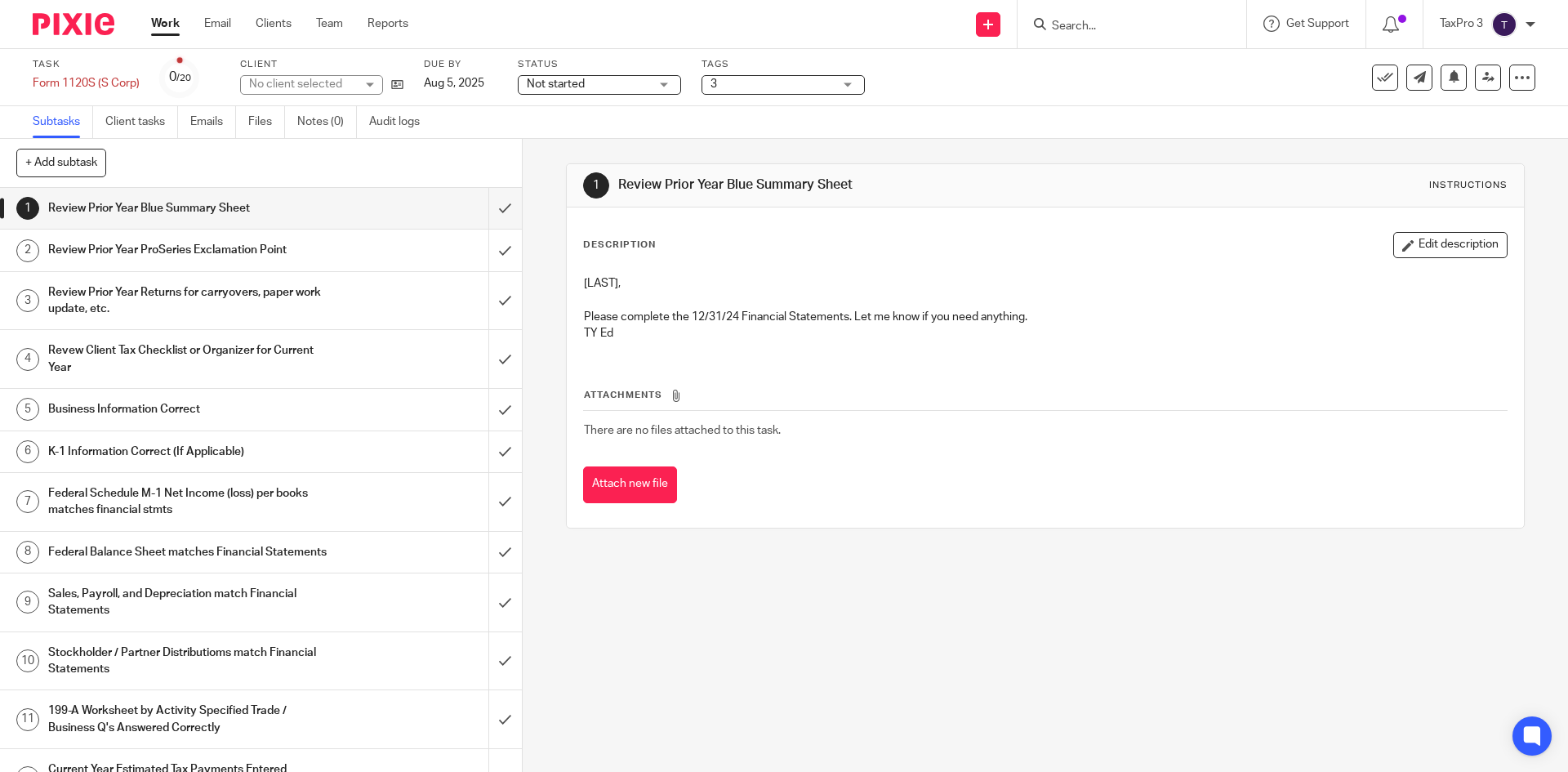 scroll, scrollTop: 0, scrollLeft: 0, axis: both 